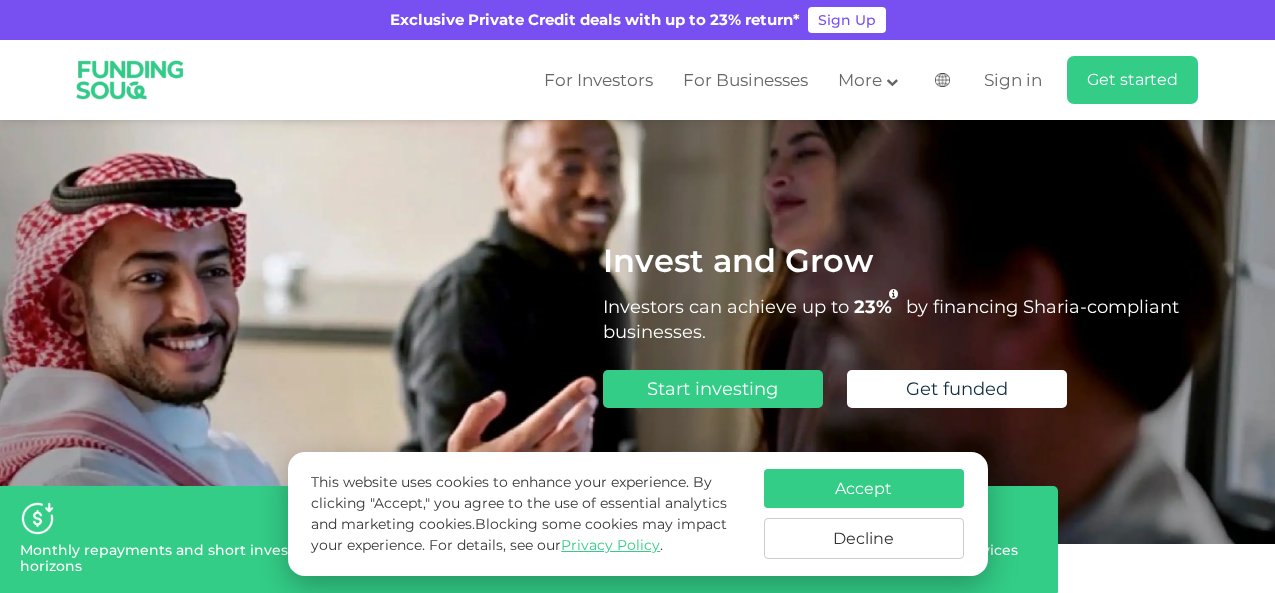 scroll, scrollTop: 0, scrollLeft: 0, axis: both 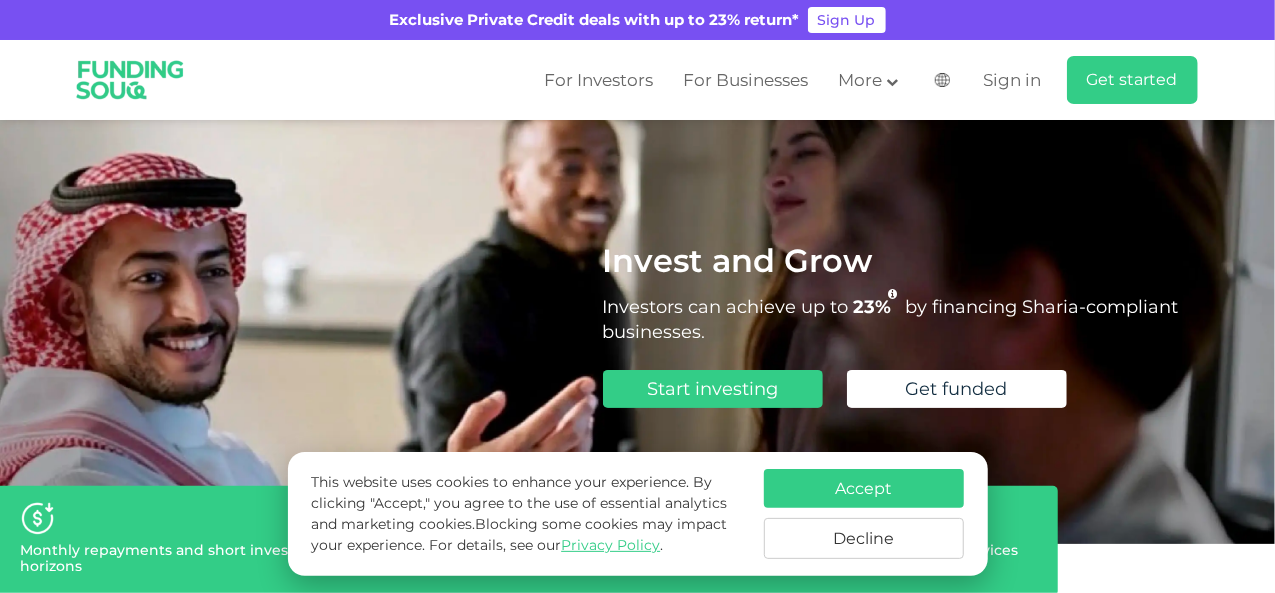 click on "Accept" at bounding box center (864, 488) 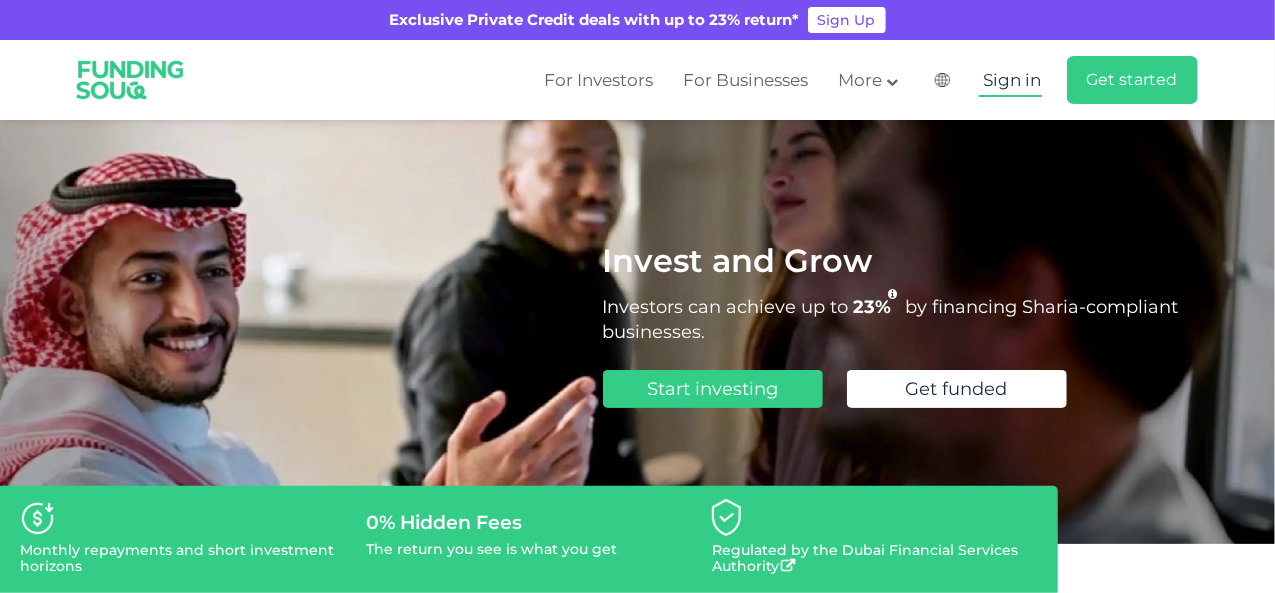 click on "Sign in" at bounding box center (1013, 80) 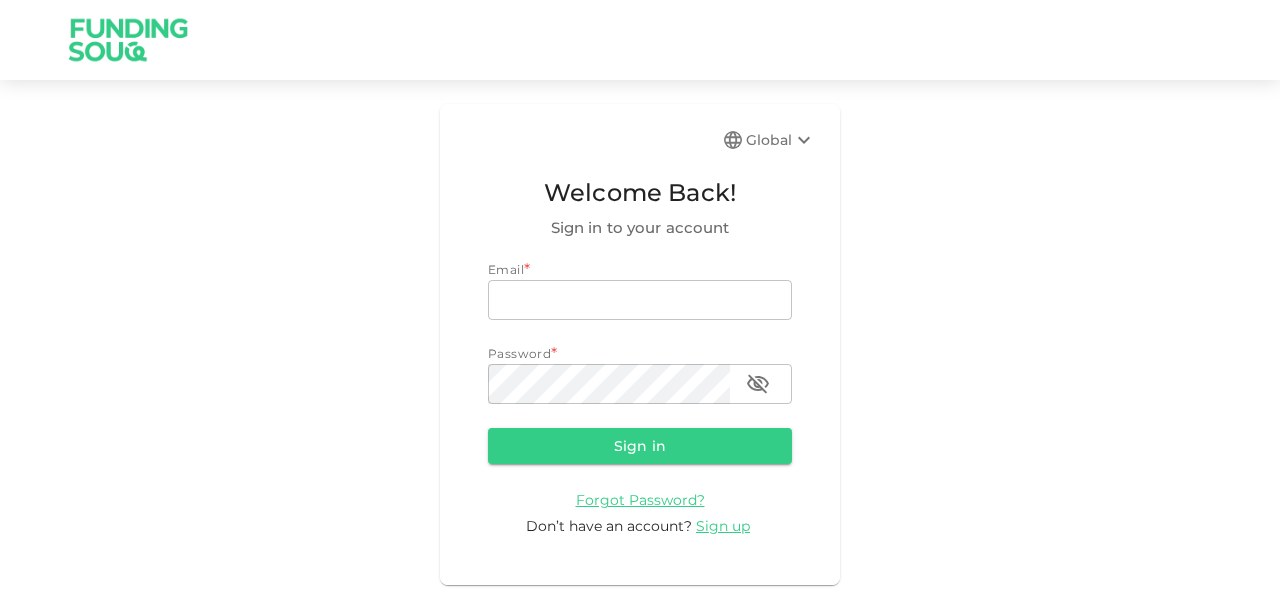 scroll, scrollTop: 0, scrollLeft: 0, axis: both 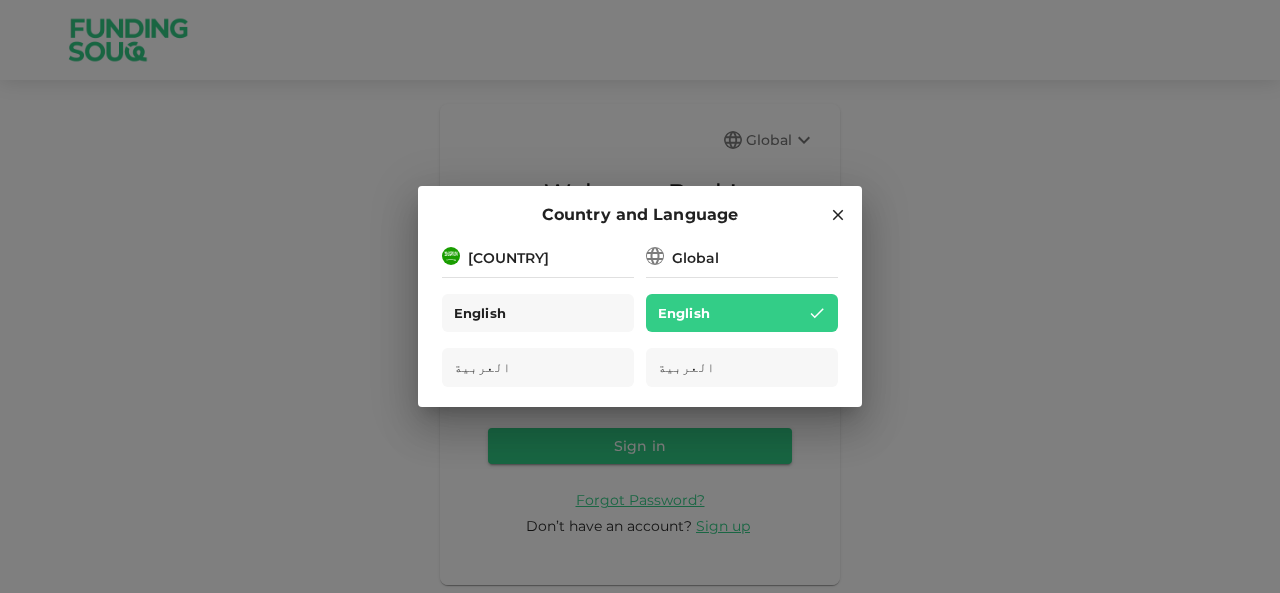 click on "English" at bounding box center [538, 313] 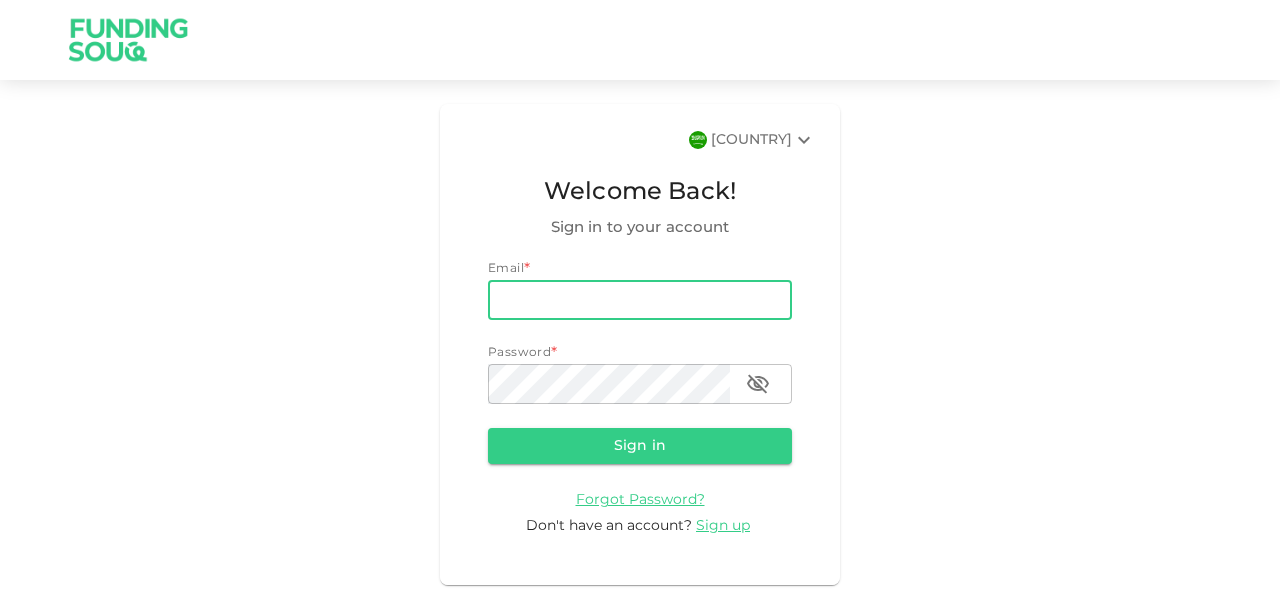 scroll, scrollTop: 0, scrollLeft: 0, axis: both 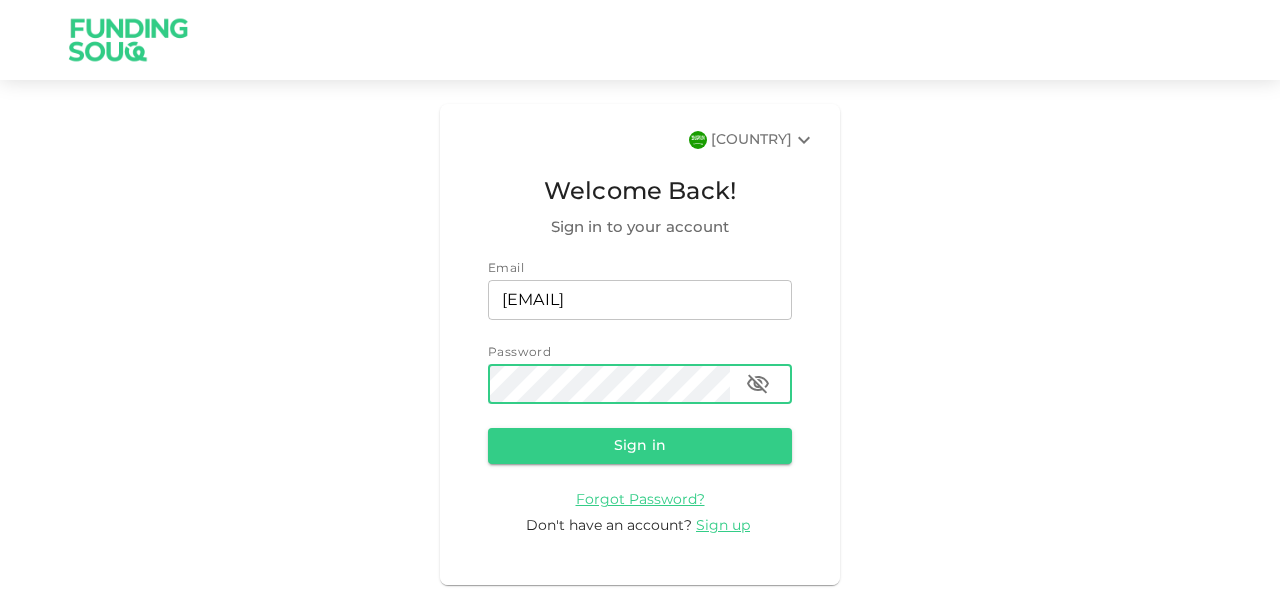 click on "Sign in" at bounding box center (640, 446) 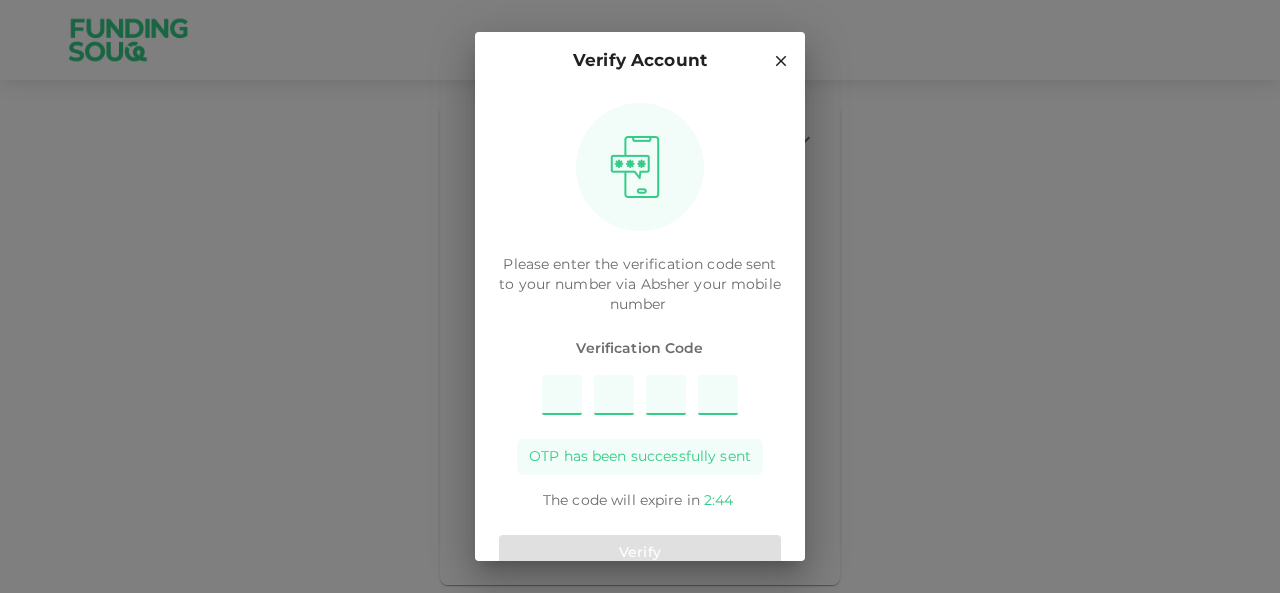 type on "5" 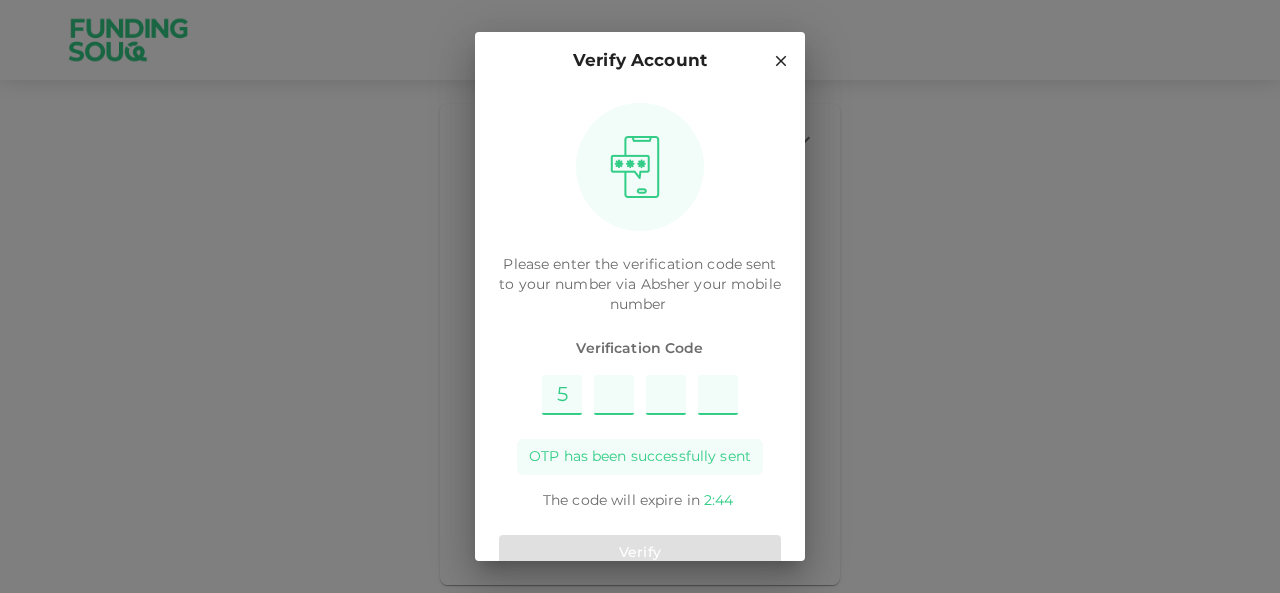 type on "4" 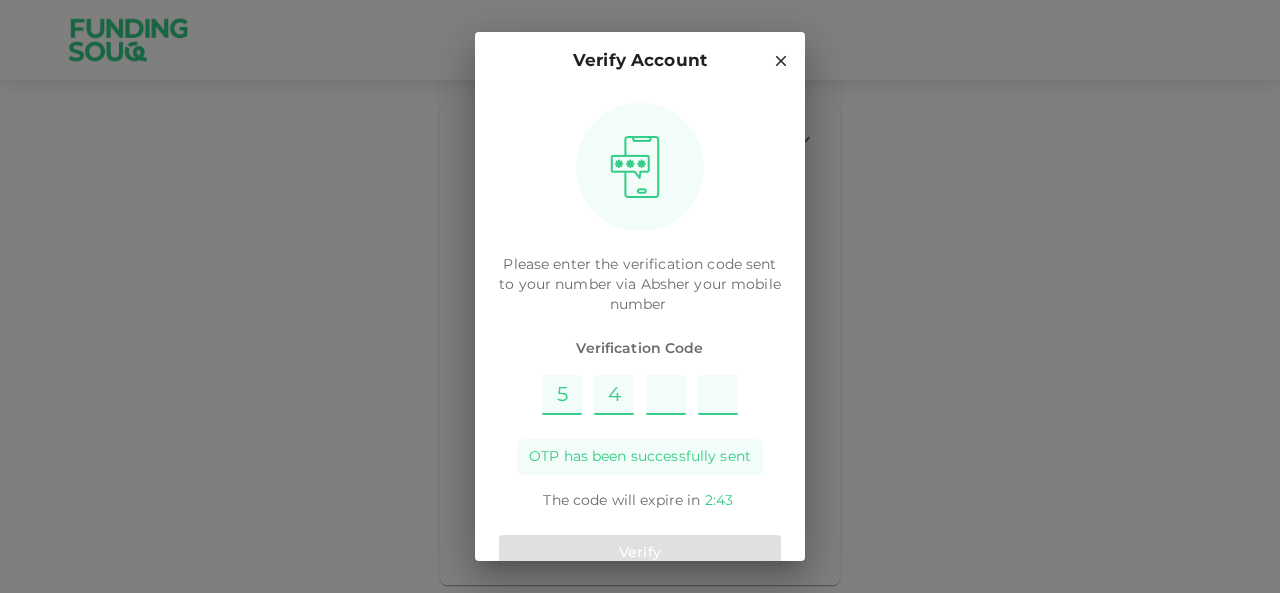 type on "8" 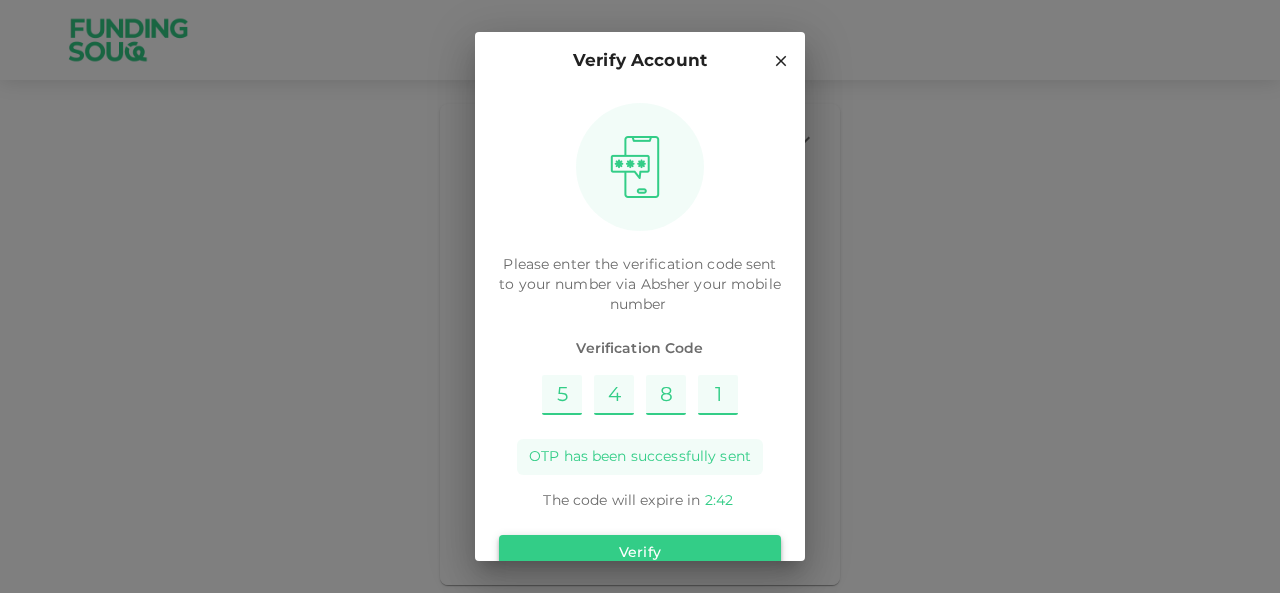 type on "1" 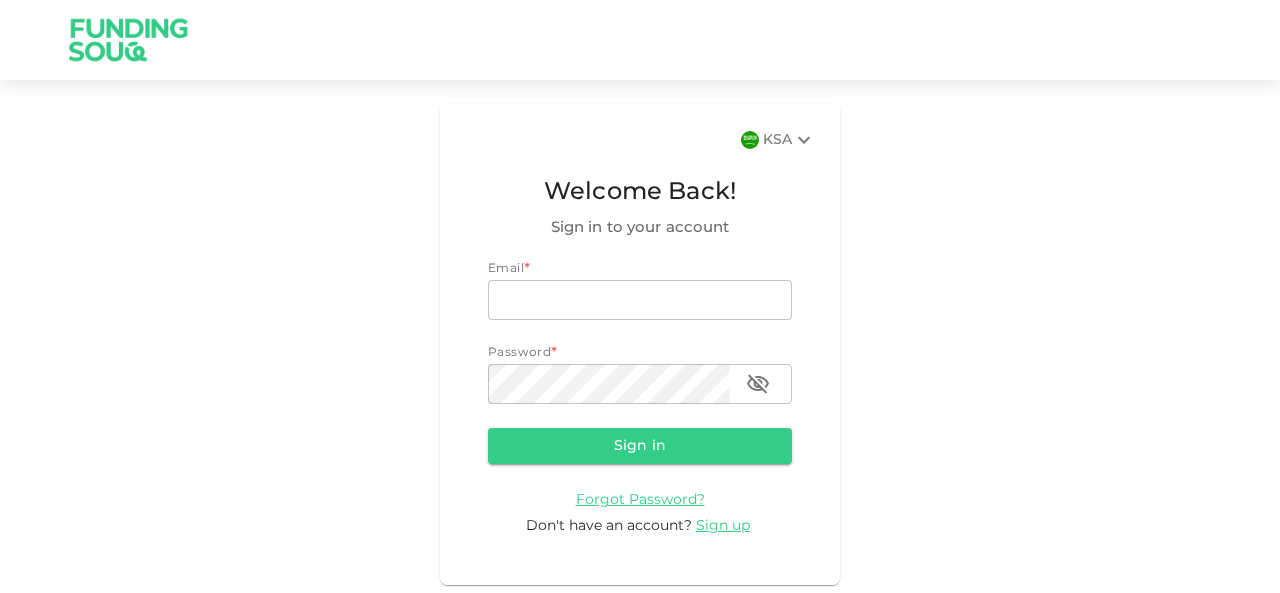 scroll, scrollTop: 0, scrollLeft: 0, axis: both 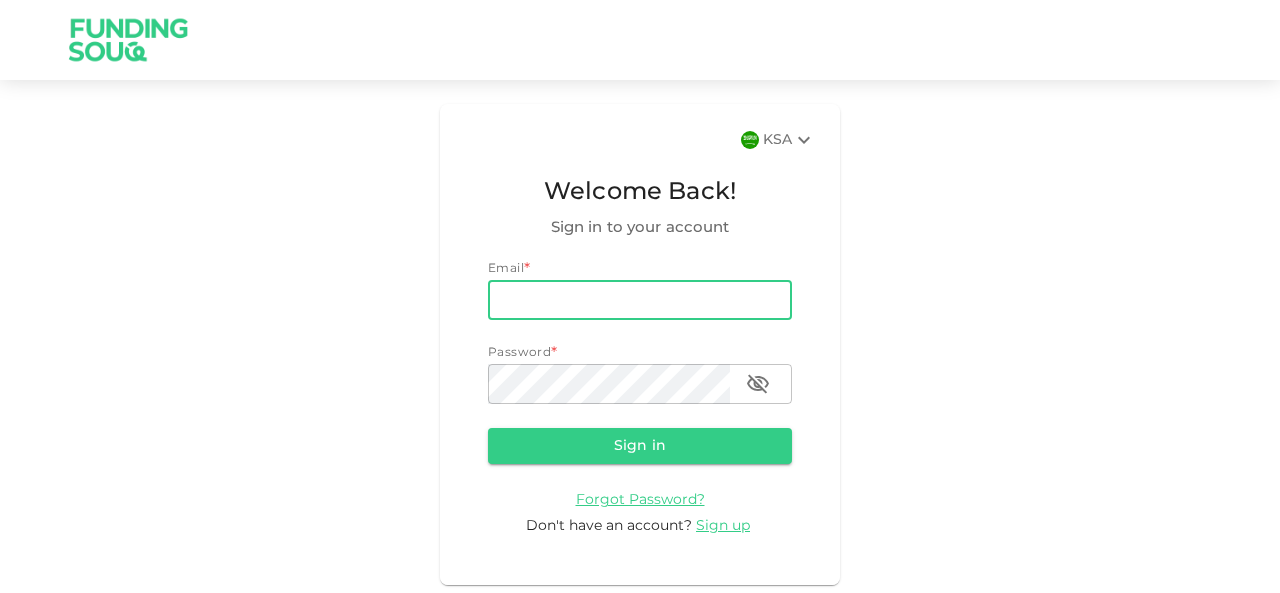 click on "email" at bounding box center [640, 300] 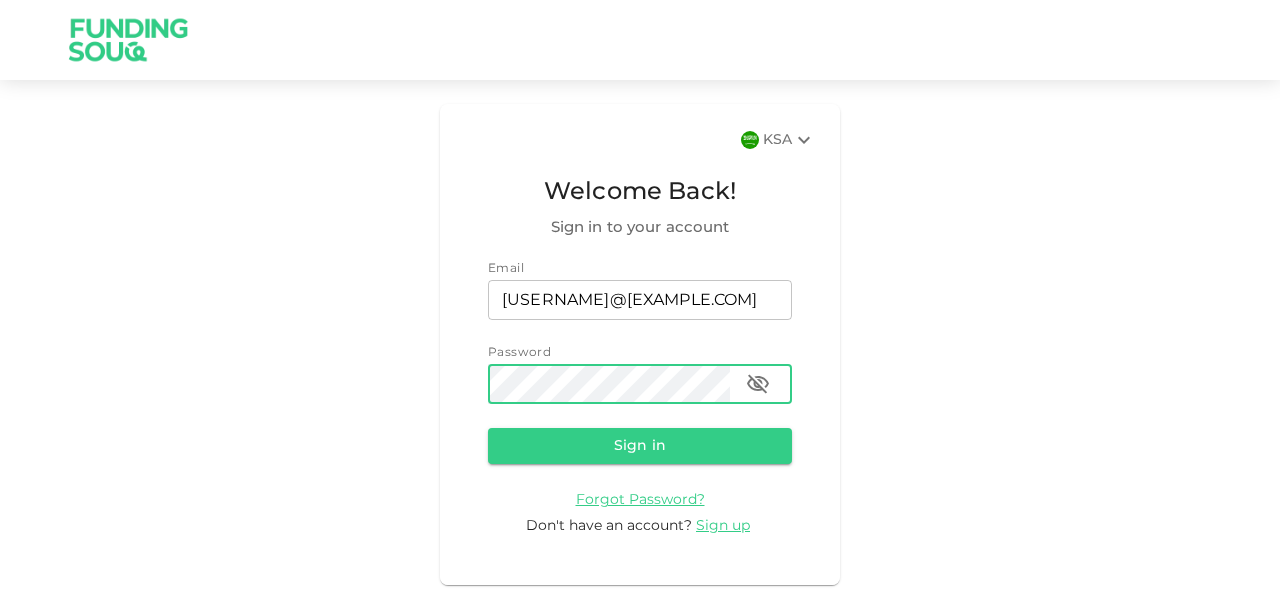 click on "Sign in" at bounding box center (640, 446) 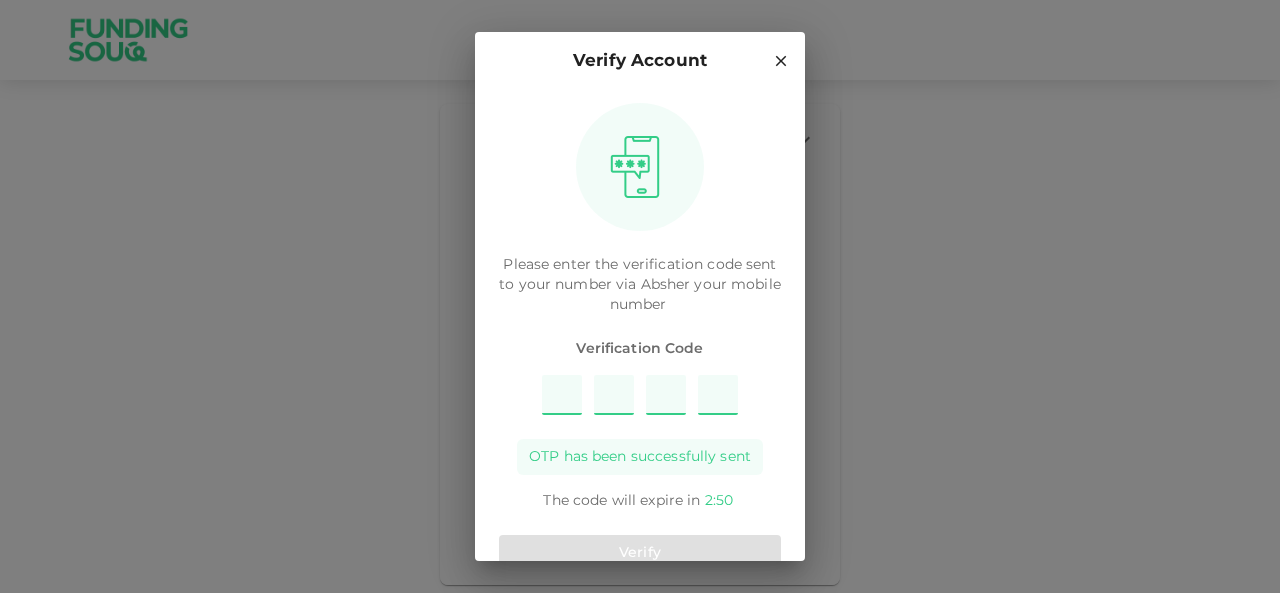 type on "2" 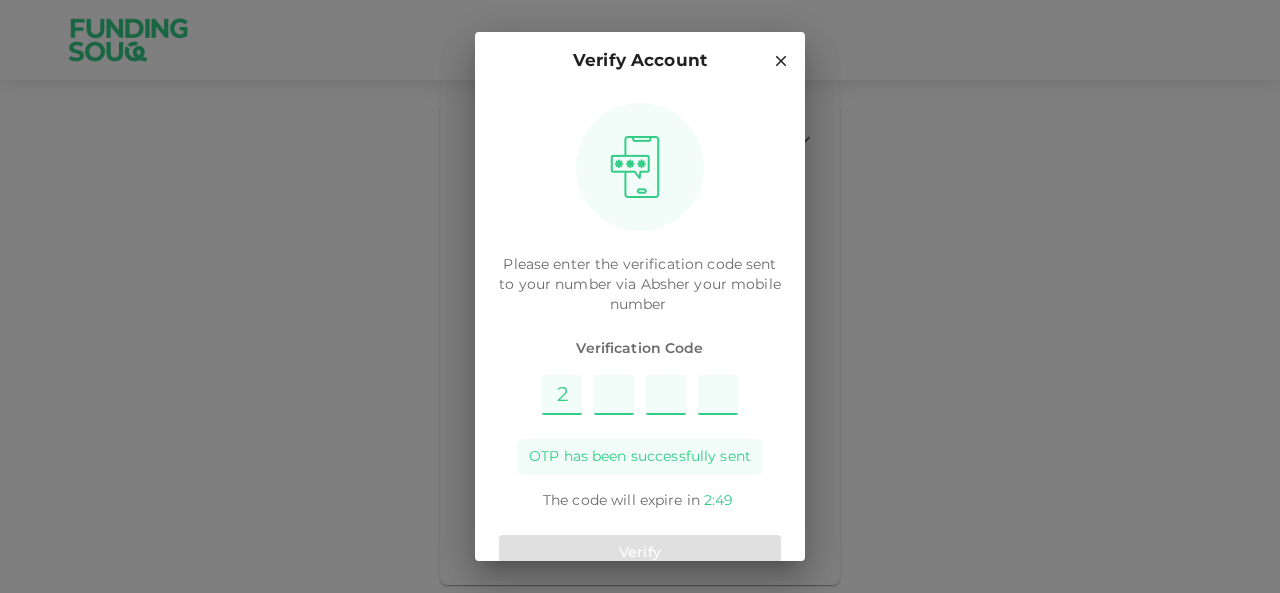type on "1" 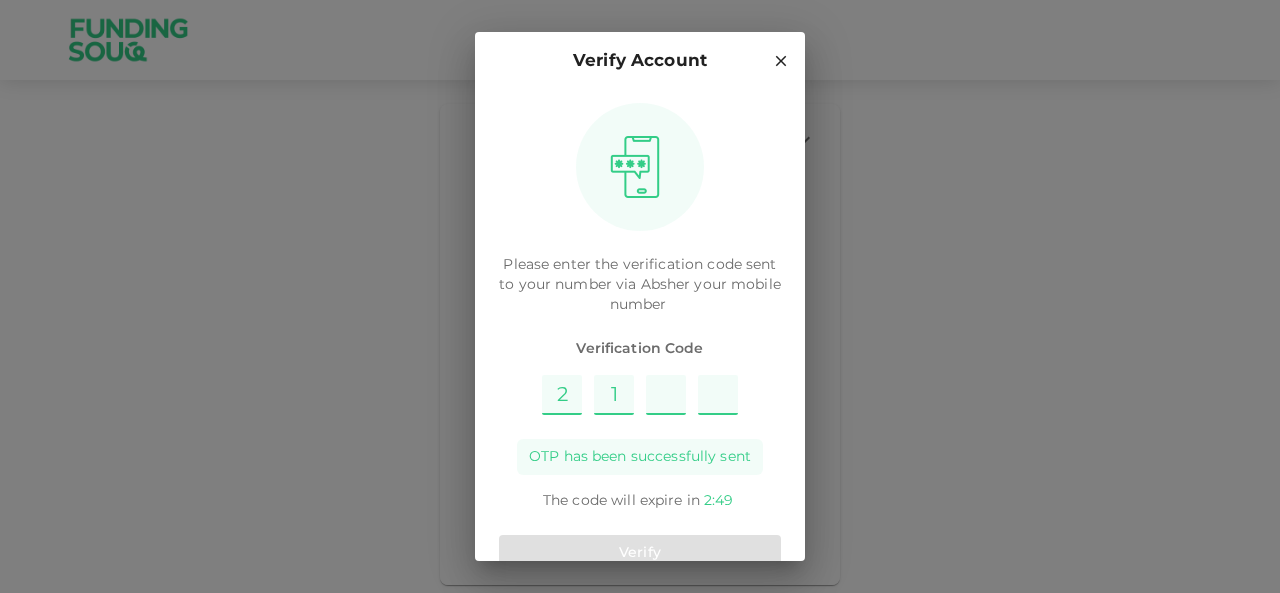 type on "4" 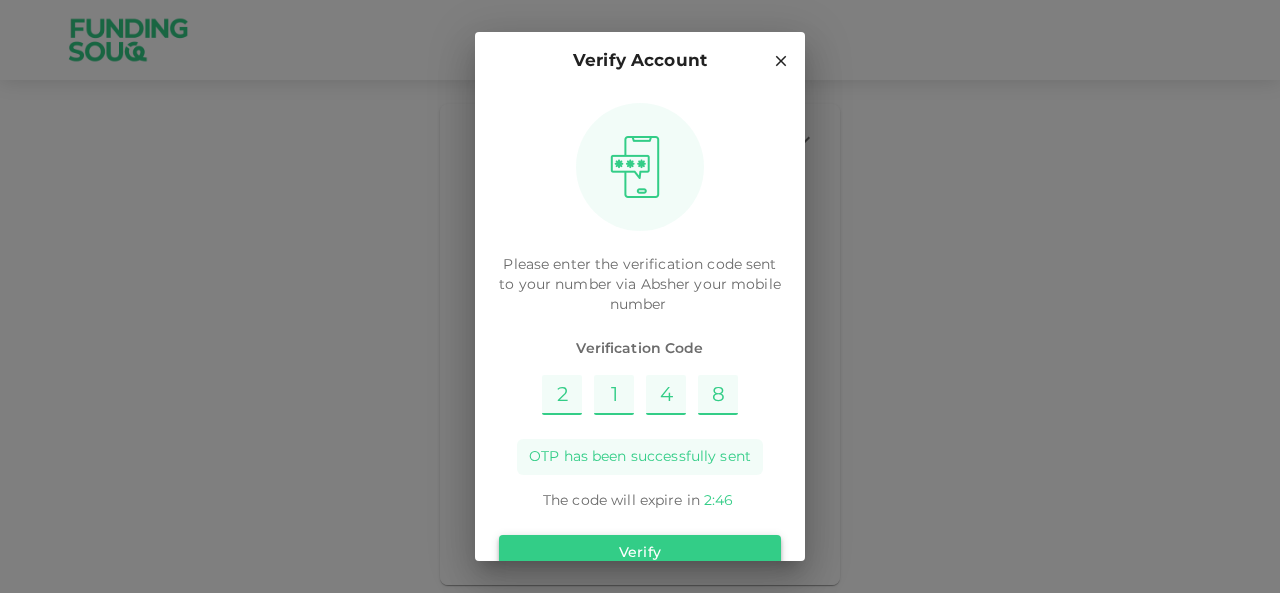 type on "8" 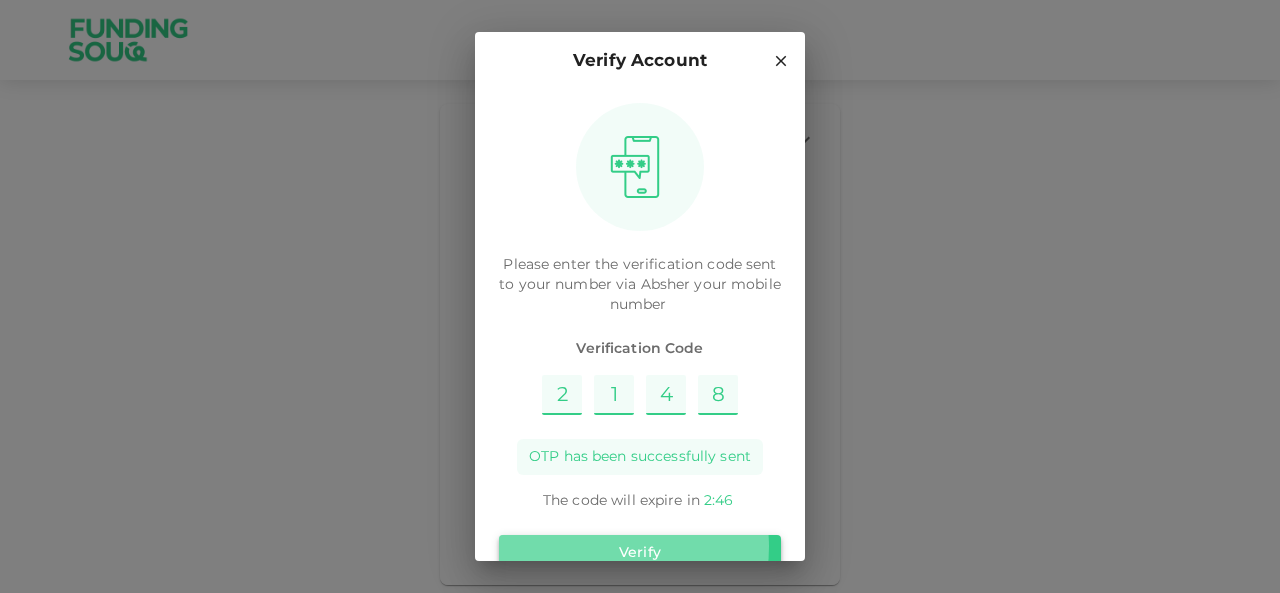 click on "Verify" at bounding box center (640, 553) 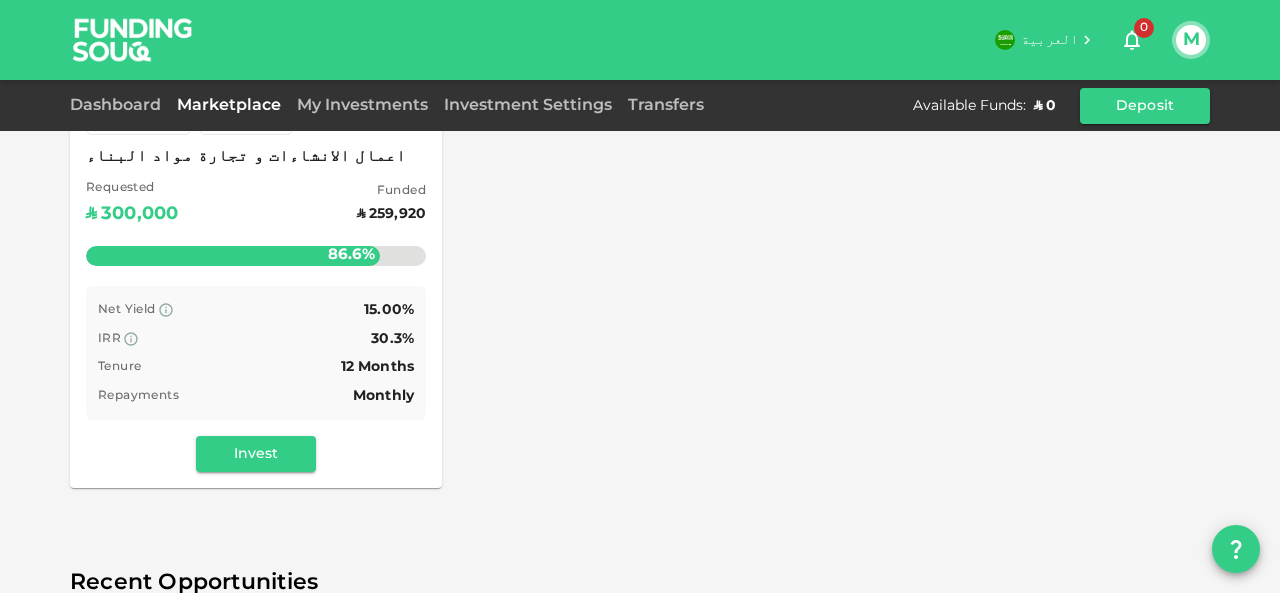 scroll, scrollTop: 0, scrollLeft: 0, axis: both 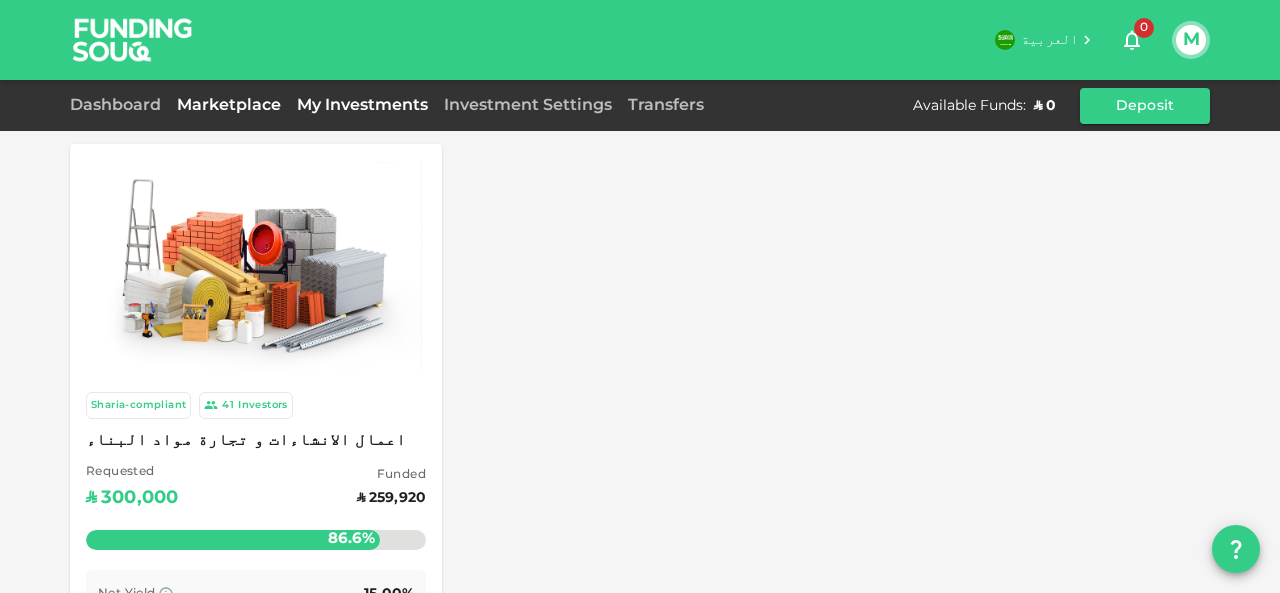 click on "My Investments" at bounding box center (362, 105) 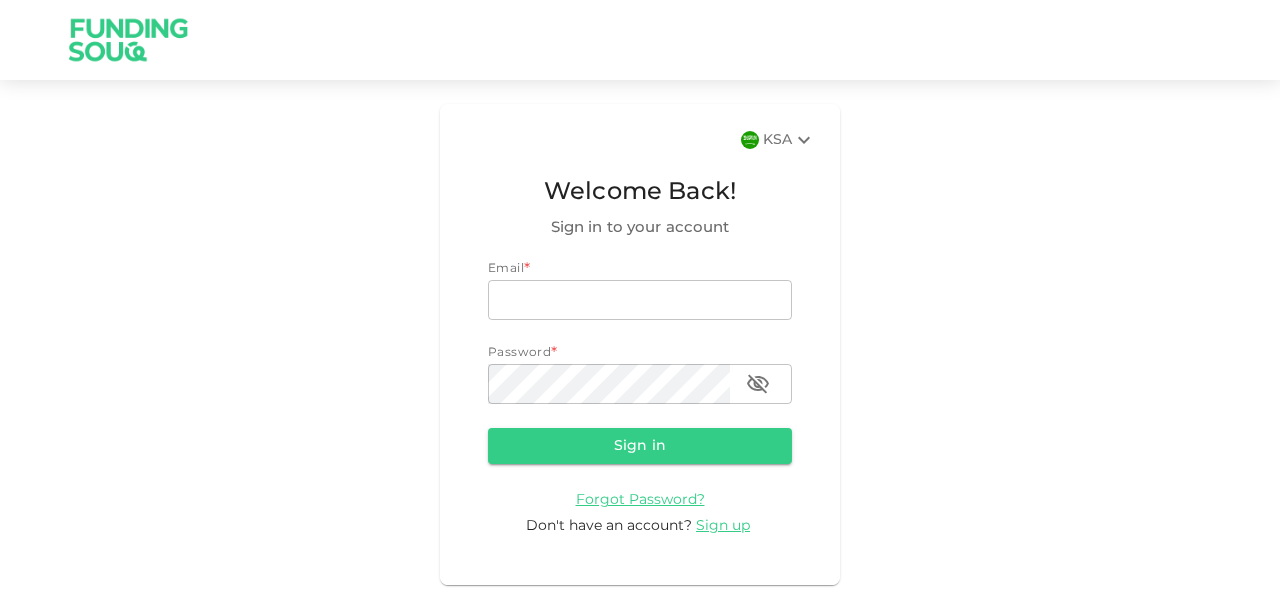 scroll, scrollTop: 0, scrollLeft: 0, axis: both 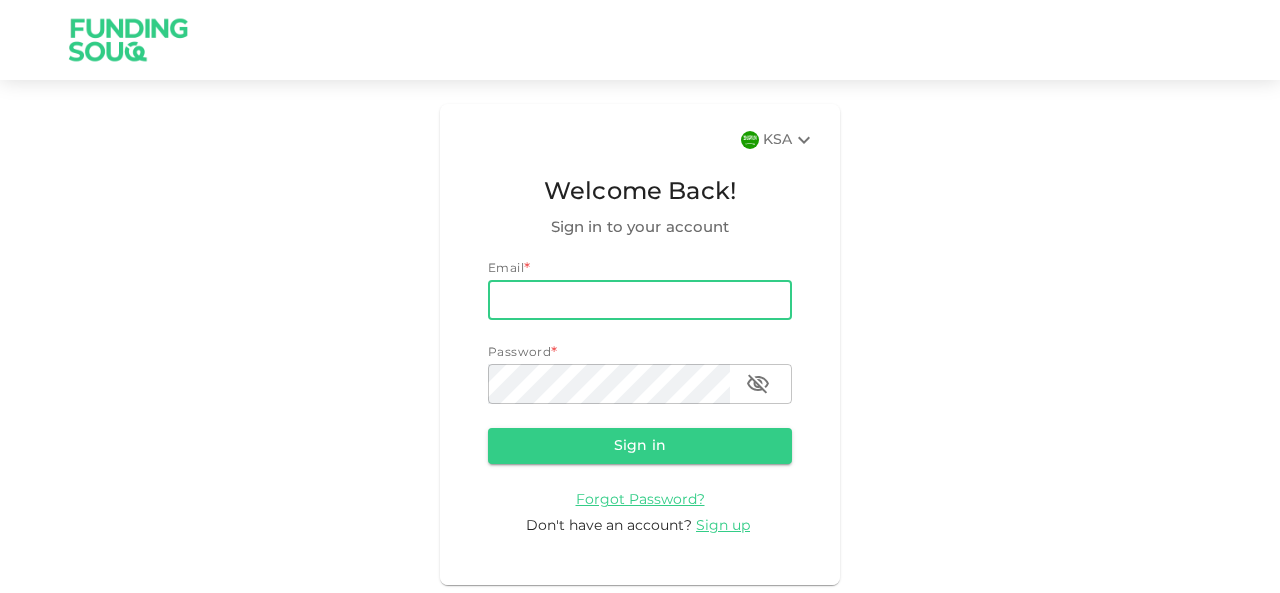 click on "email" at bounding box center [640, 300] 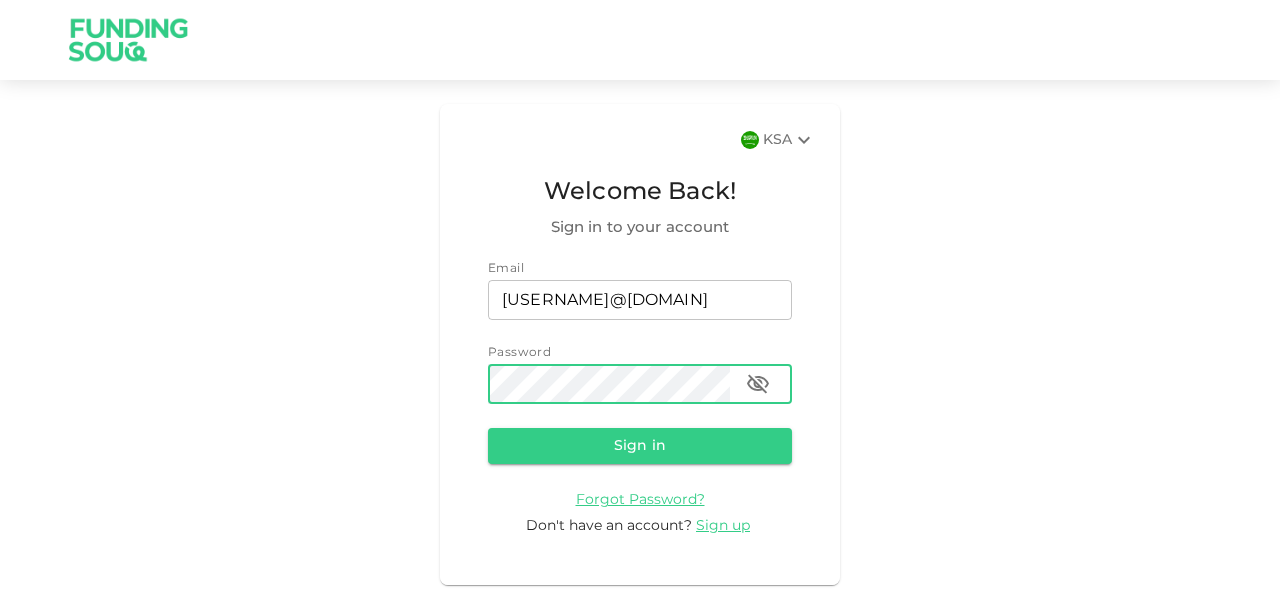 click on "Sign in" at bounding box center [640, 446] 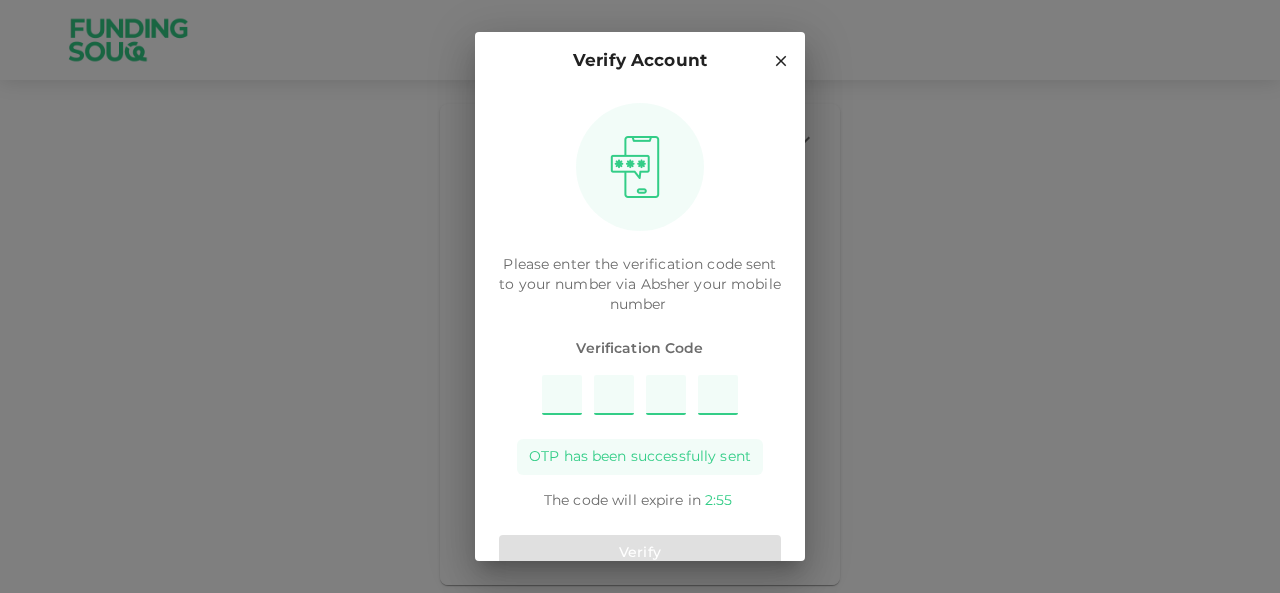 type on "3" 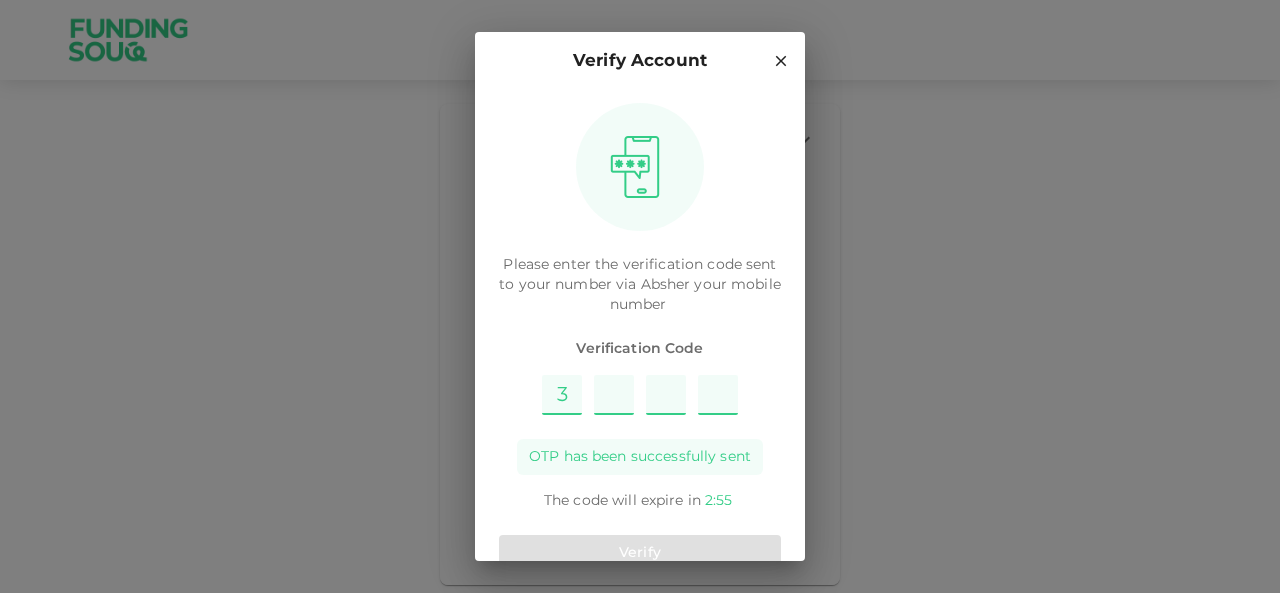 type on "7" 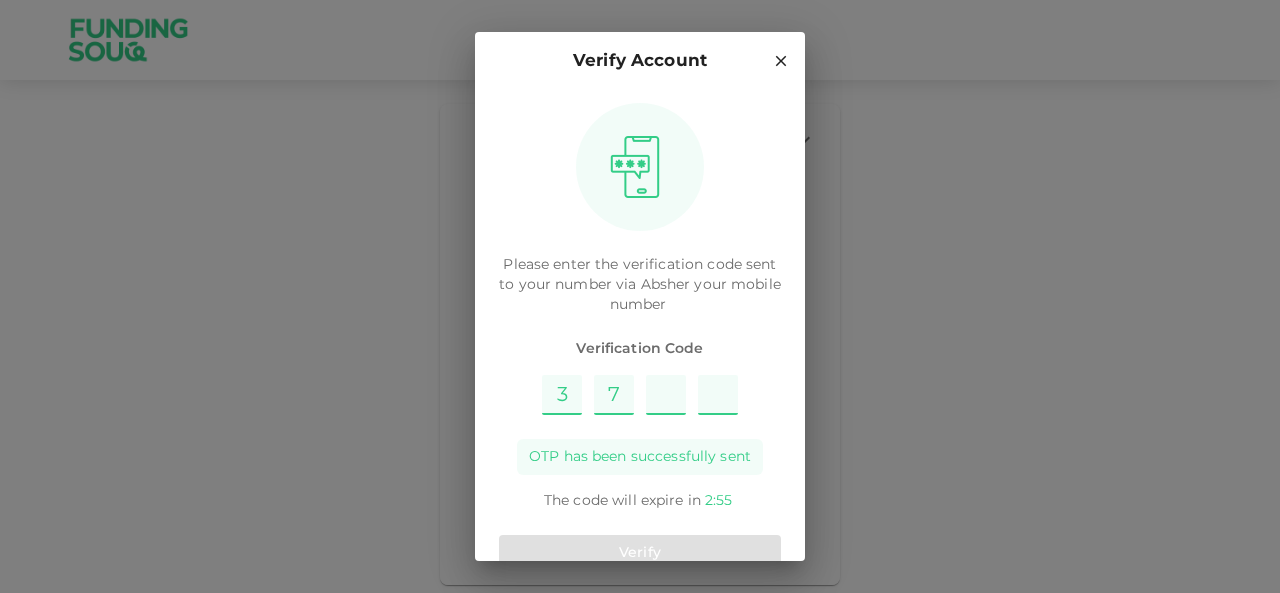 type on "8" 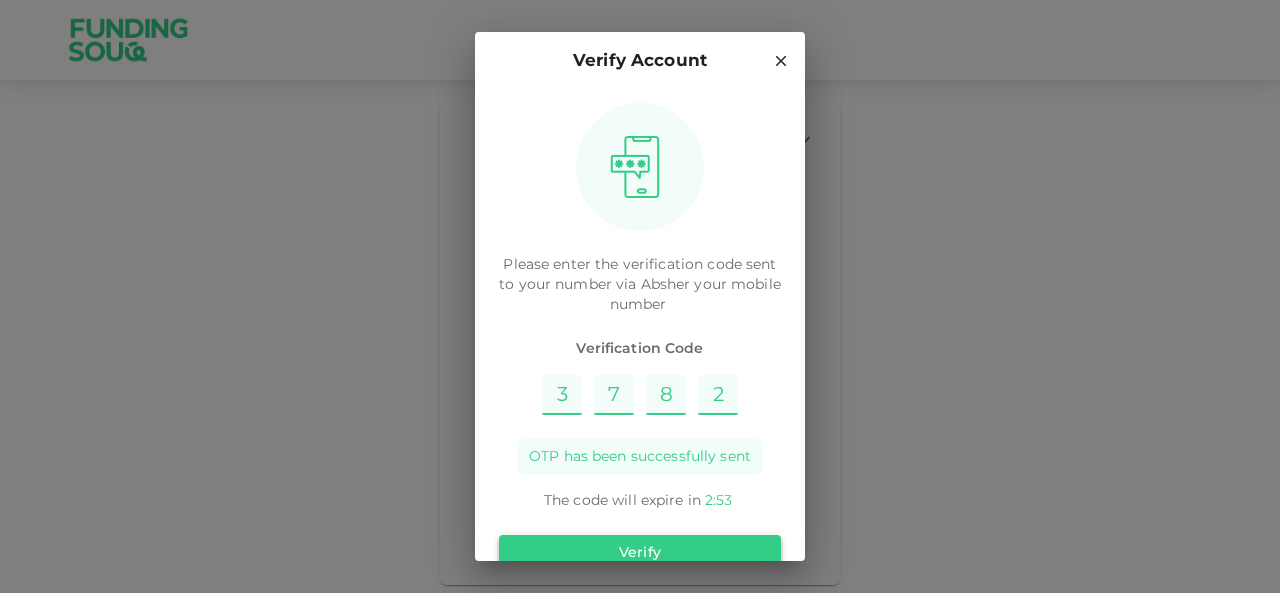 type on "2" 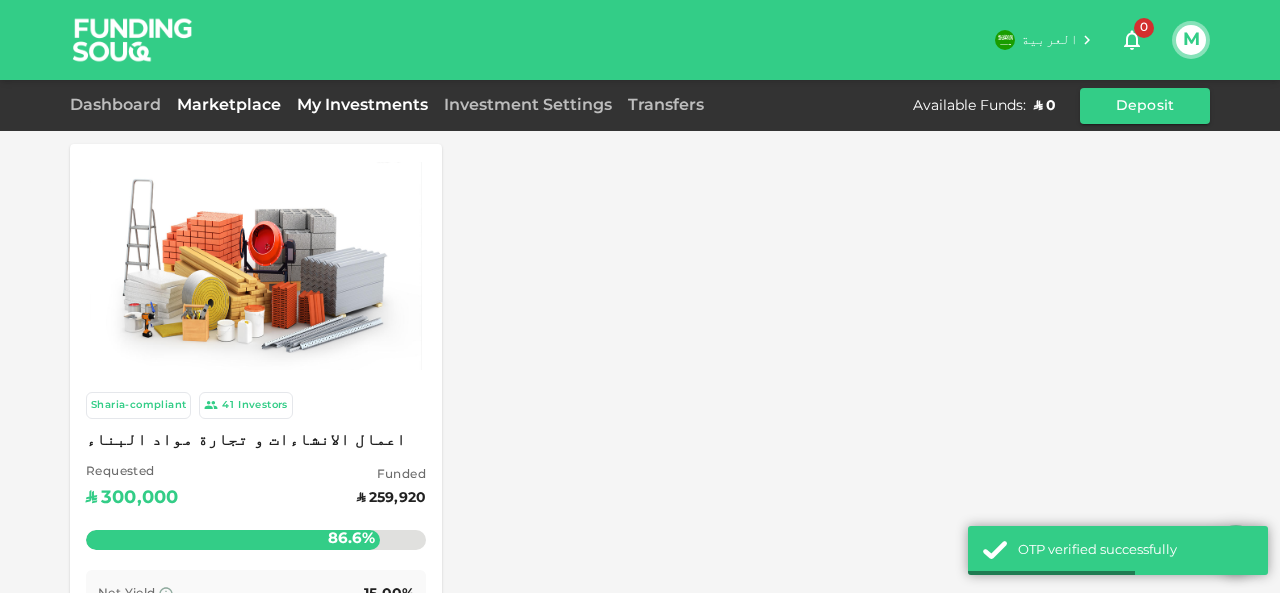 click on "My Investments" at bounding box center [362, 105] 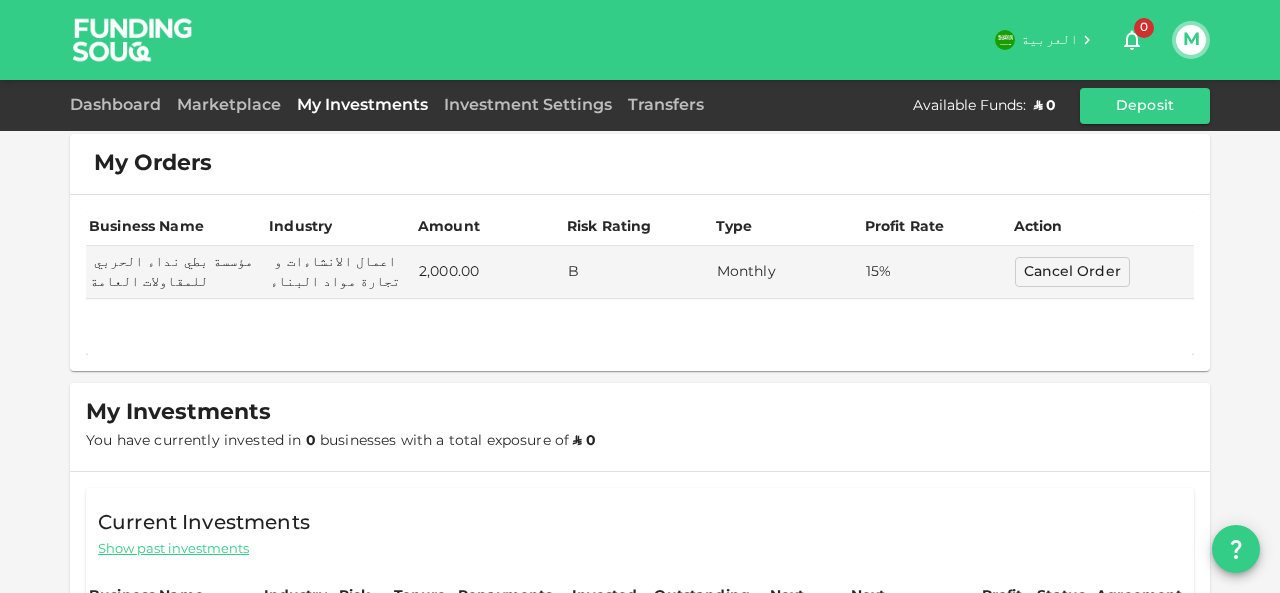 scroll, scrollTop: 0, scrollLeft: 0, axis: both 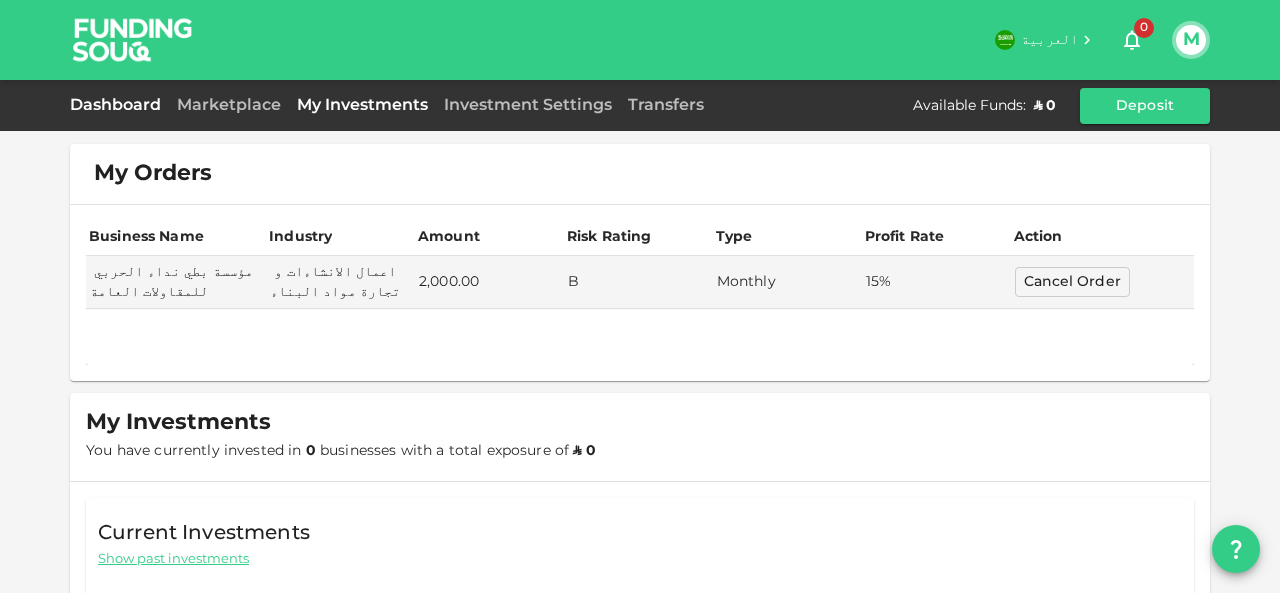 click on "Dashboard" at bounding box center (119, 105) 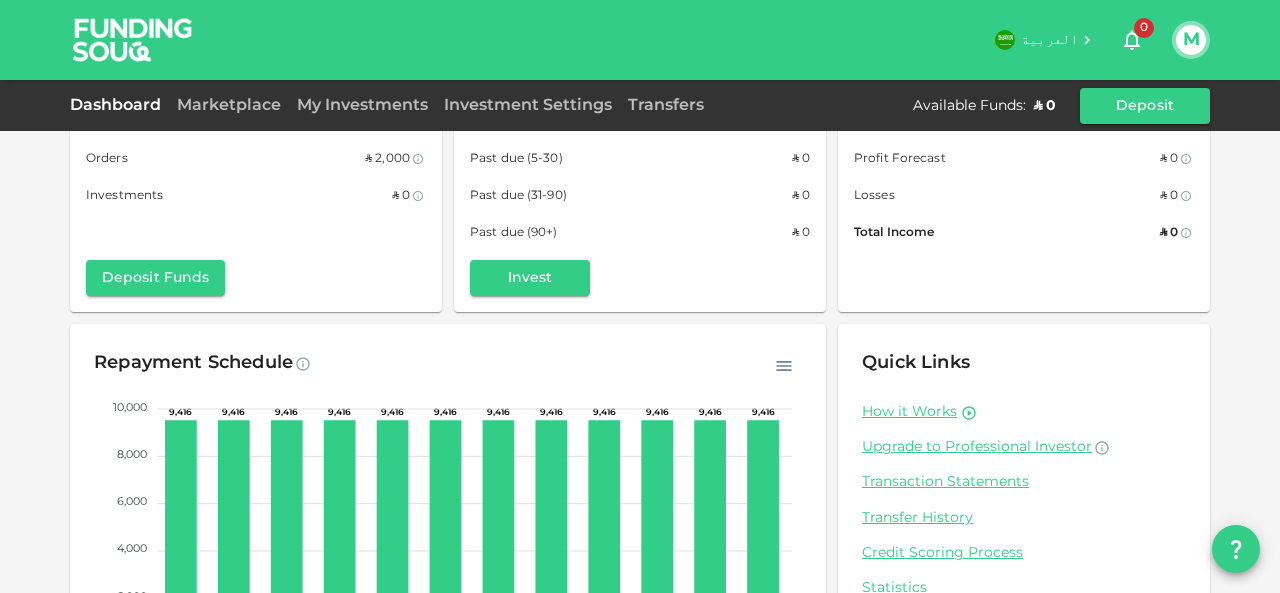 scroll, scrollTop: 0, scrollLeft: 0, axis: both 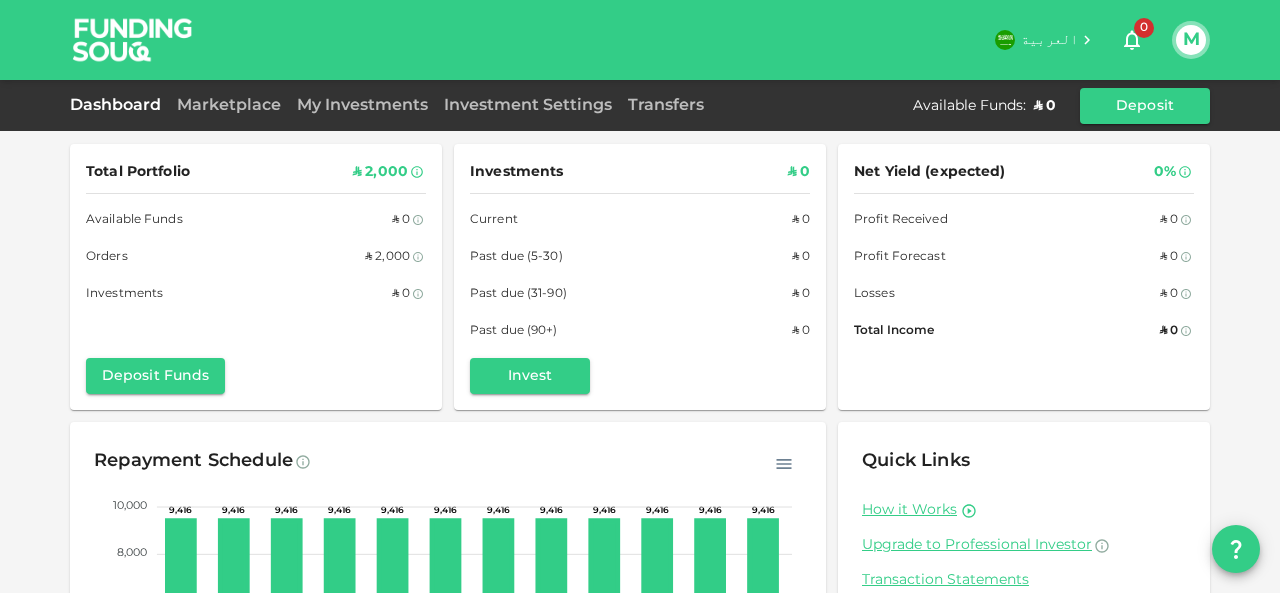 click on "Investment Settings" at bounding box center (528, 106) 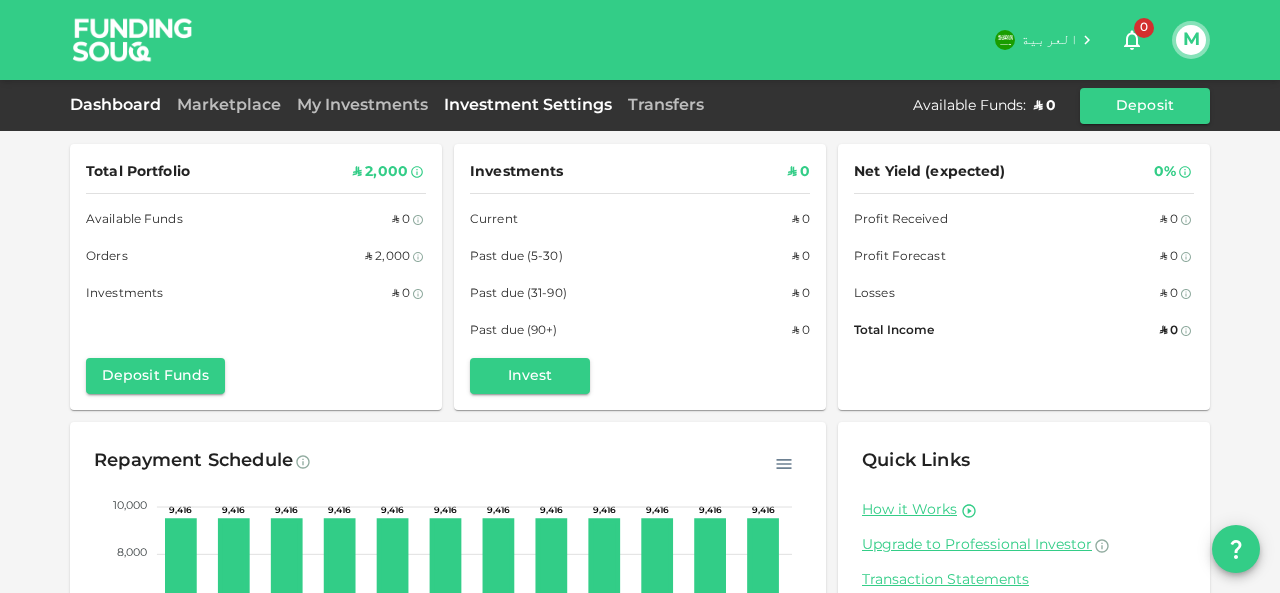 click on "Investment Settings" at bounding box center (528, 105) 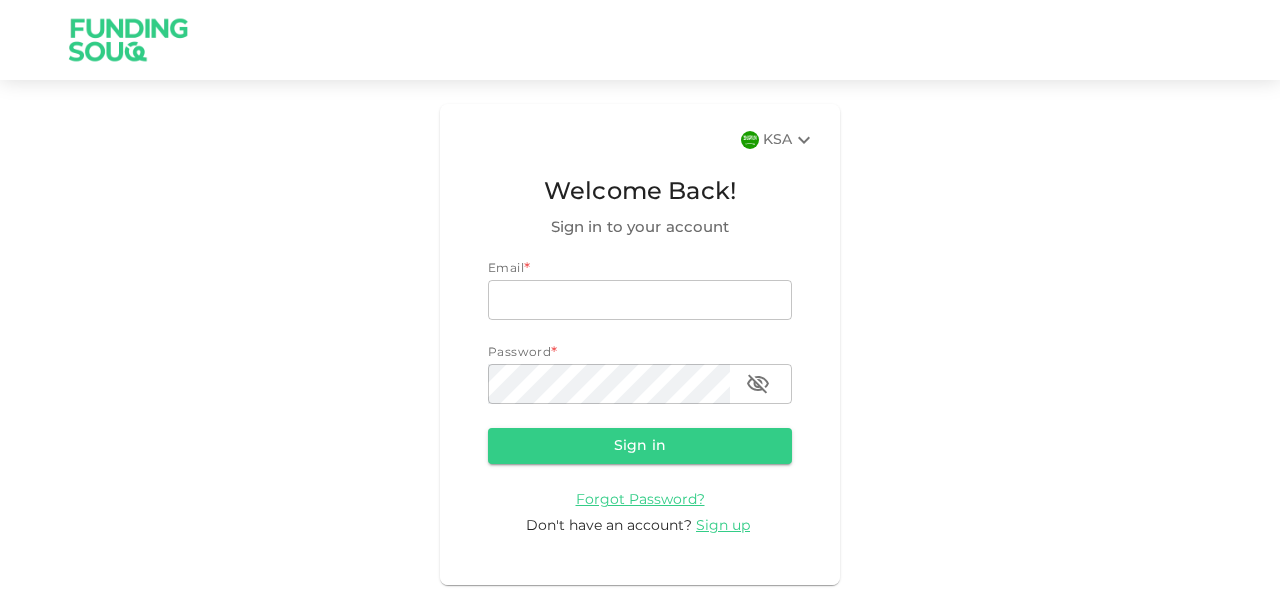 scroll, scrollTop: 0, scrollLeft: 0, axis: both 